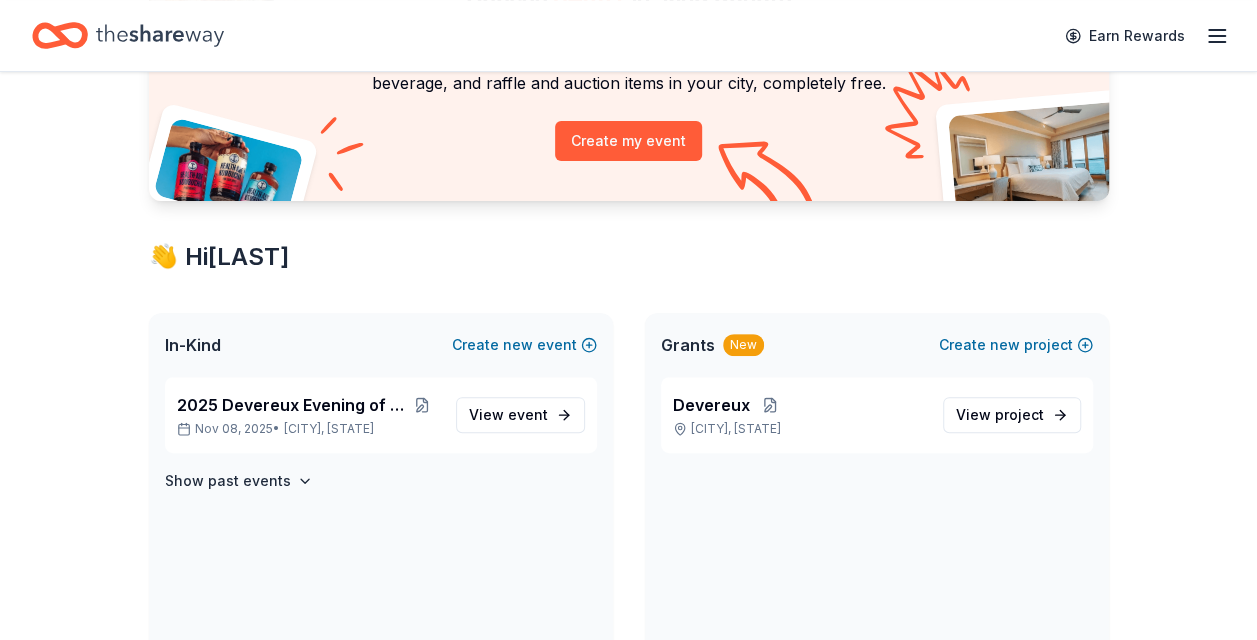 scroll, scrollTop: 300, scrollLeft: 0, axis: vertical 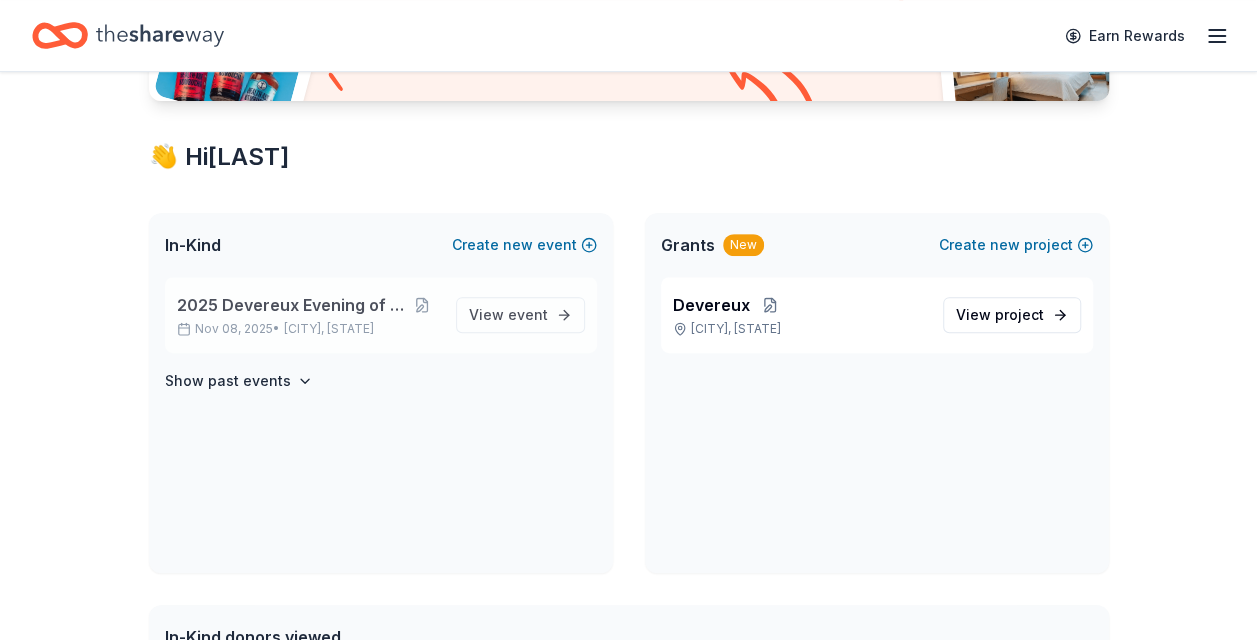 click on "2025 Devereux Evening of Hope" at bounding box center [290, 305] 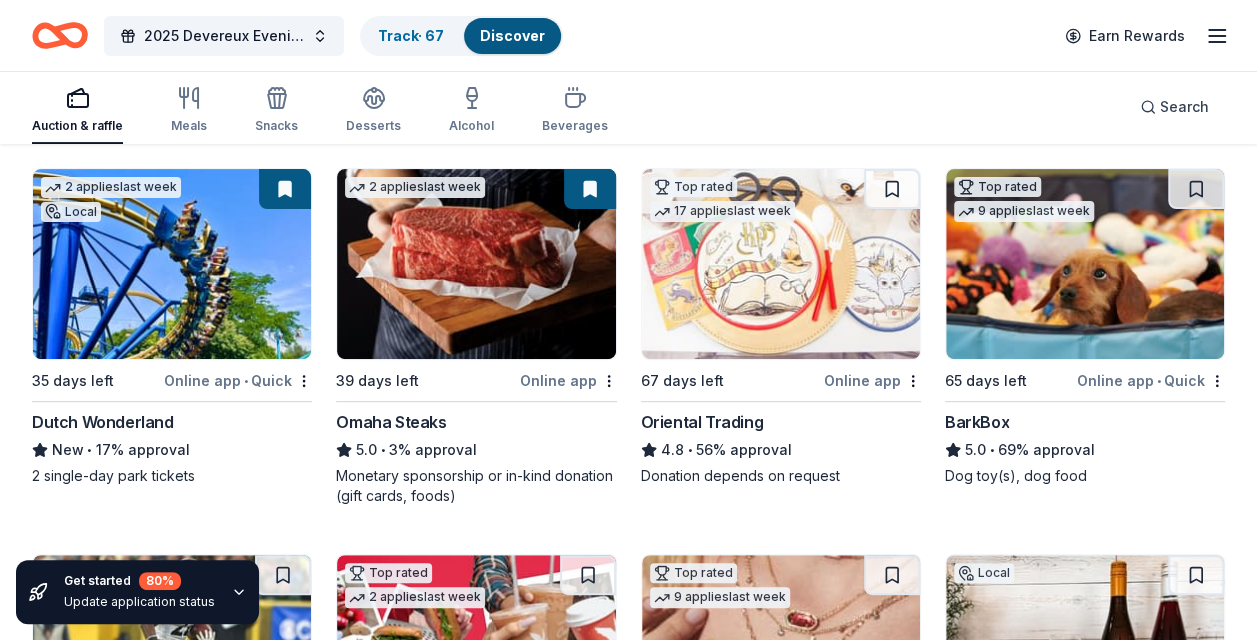 scroll, scrollTop: 0, scrollLeft: 0, axis: both 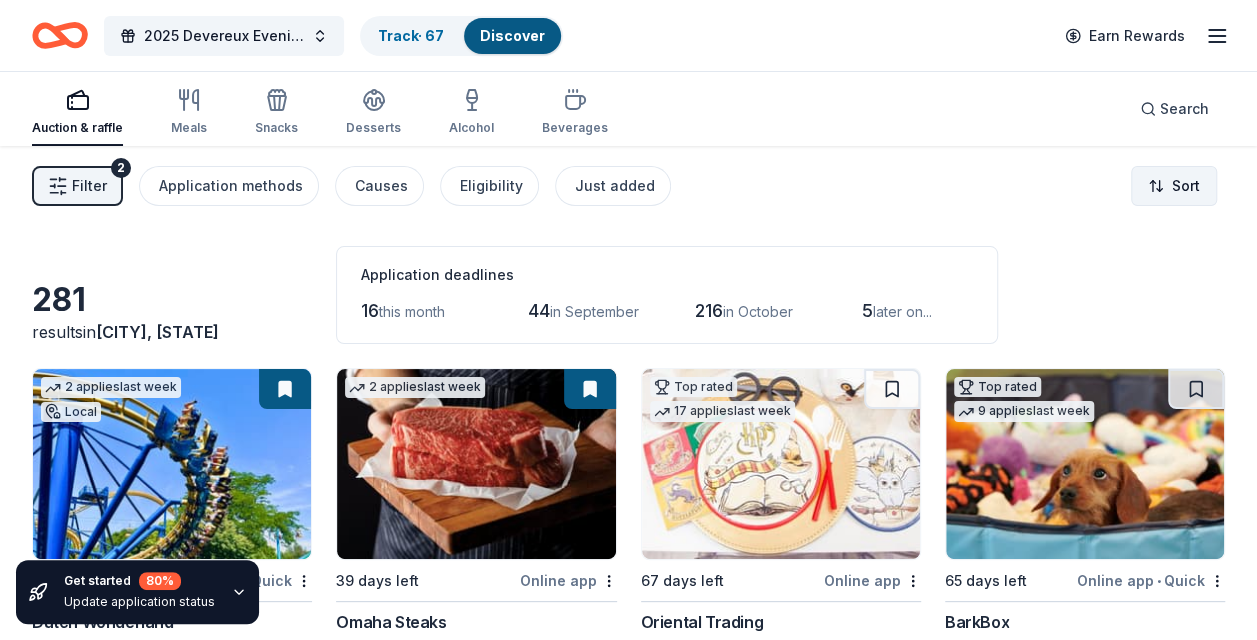 click on "[YEAR] Devereux Evening of Hope Track  · [NUMBER] Discover Earn Rewards Auction & raffle Meals Snacks Desserts Alcohol Beverages Search Filter [NUMBER] Application methods Causes Eligibility Just added Sort Get started [PERCENT]% Update application status [NUMBER] results  in  [CITY], [STATE] Application deadlines [NUMBER]  this month [NUMBER]  in September [NUMBER]  in October [NUMBER]  later on... [NUMBER]   applies  last week Local [NUMBER] days left Online app • Quick Dutch Wonderland New • [PERCENT]% approval [NUMBER] single-day park tickets [NUMBER]   applies  last week [NUMBER] days left Online app Omaha Steaks  [DECIMAL] • [PERCENT]% approval Monetary sponsorship or in-kind donation (gift cards, foods) Top rated [NUMBER]   applies  last week [NUMBER] days left Online app Oriental Trading [DECIMAL] • [PERCENT]% approval Donation depends on request Top rated [NUMBER]   applies  last week [NUMBER] days left Online app • Quick BarkBox [DECIMAL] • [PERCENT]% approval Dog toy(s), dog food Top rated [NUMBER]   apply  last week [NUMBER] days left Online app Pittsburgh Steelers [DECIMAL] • [PERCENT]% approval Team memorabilia, merchandise Top rated [NUMBER]   applies  last week [DECIMAL]" at bounding box center (628, 320) 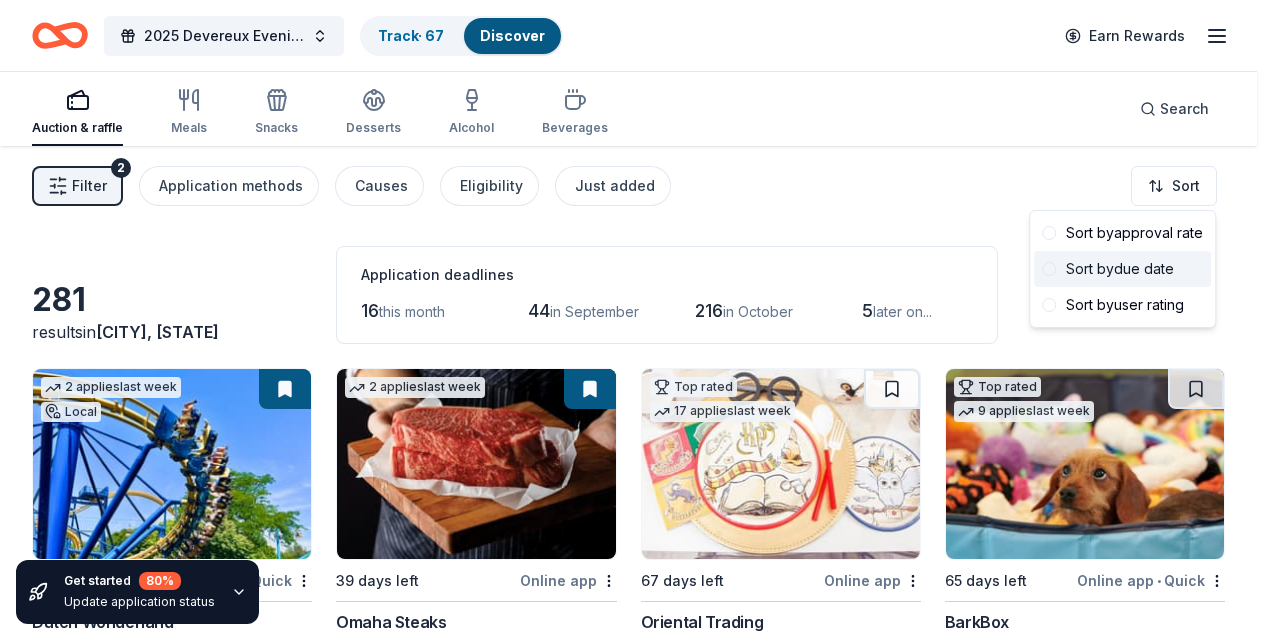 click on "Sort by  due date" at bounding box center [1122, 269] 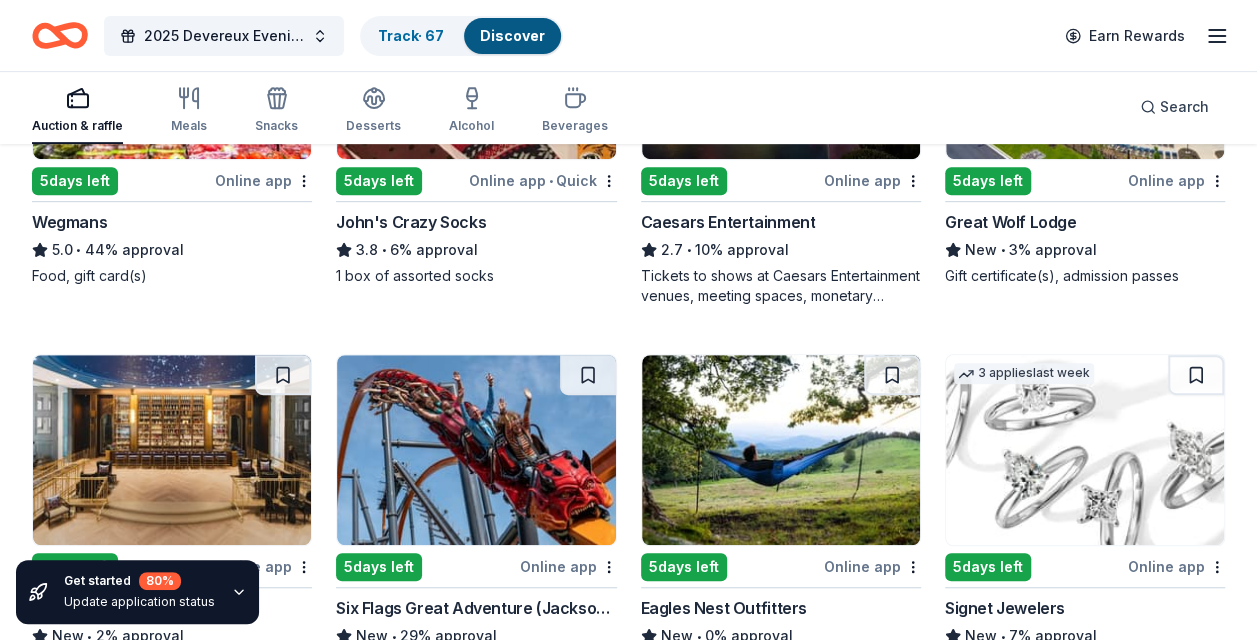 scroll, scrollTop: 600, scrollLeft: 0, axis: vertical 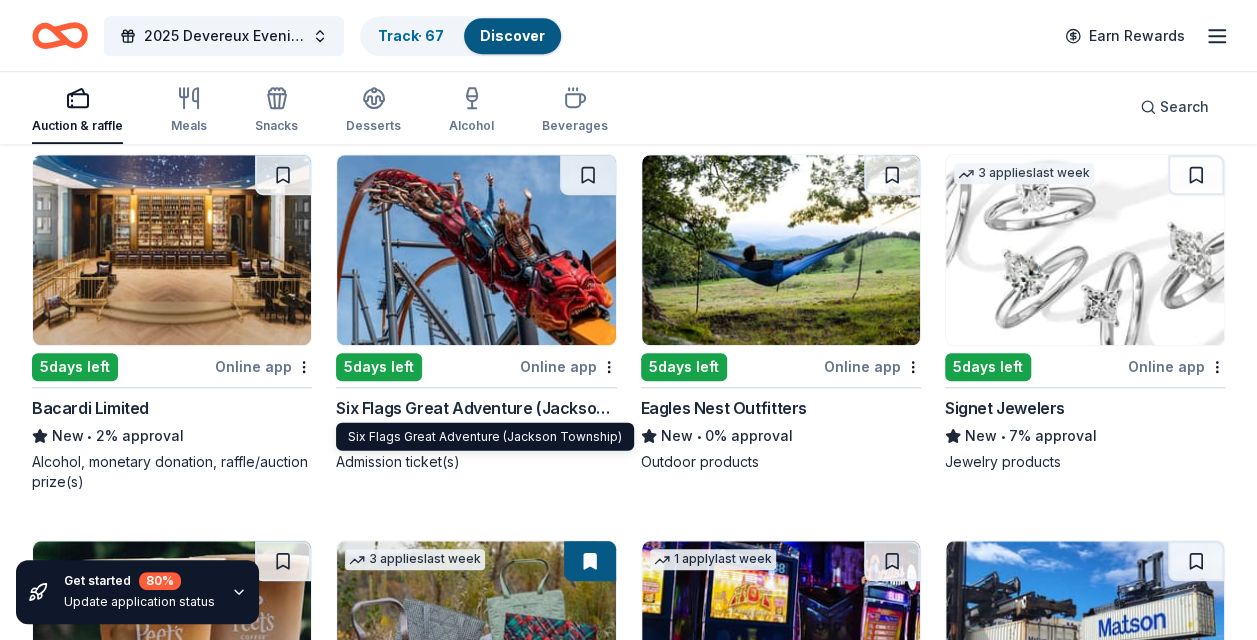 click on "Six Flags Great Adventure (Jackson Township)" at bounding box center (476, 408) 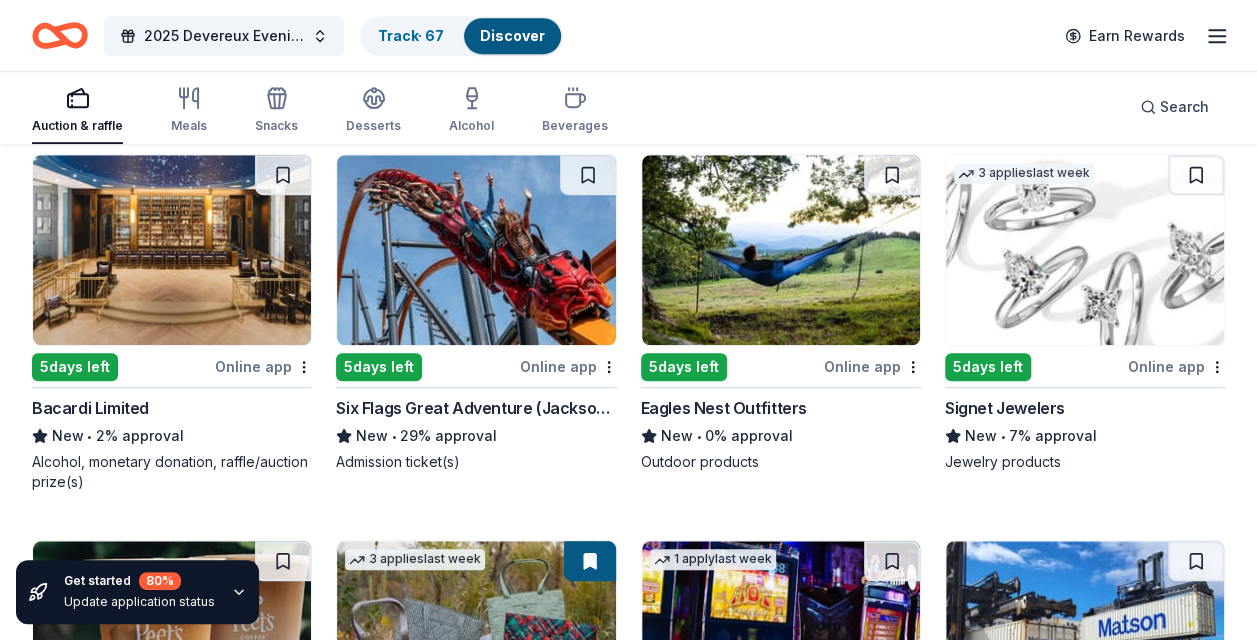 click on "Bacardi Limited" at bounding box center [90, 408] 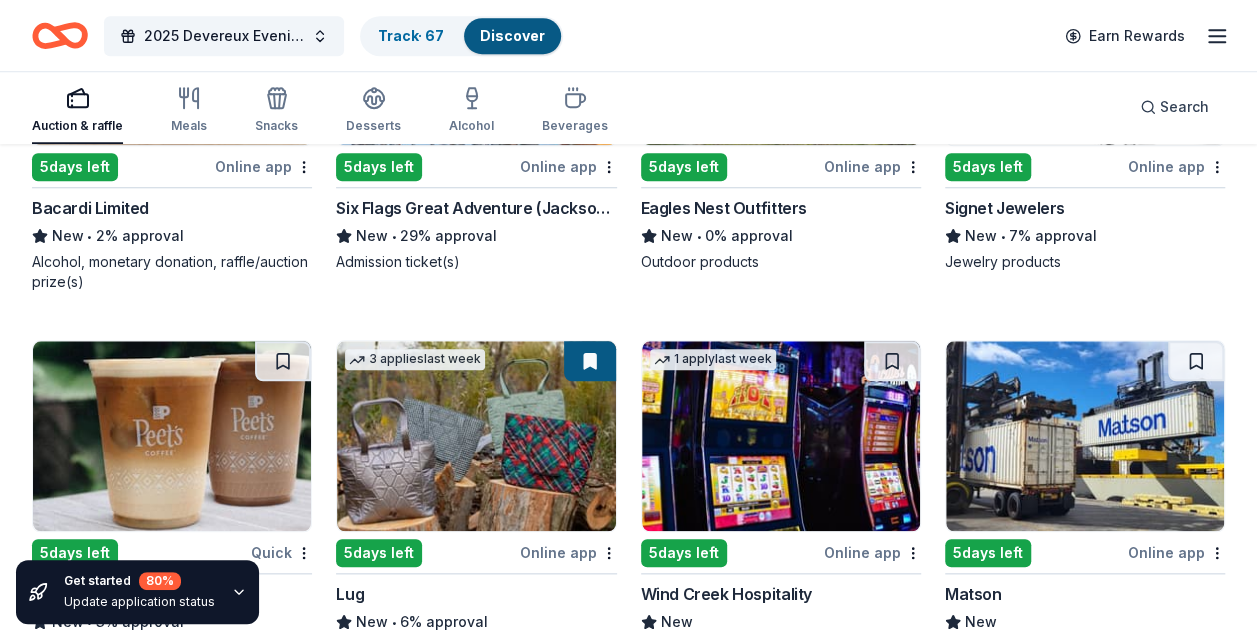 scroll, scrollTop: 900, scrollLeft: 0, axis: vertical 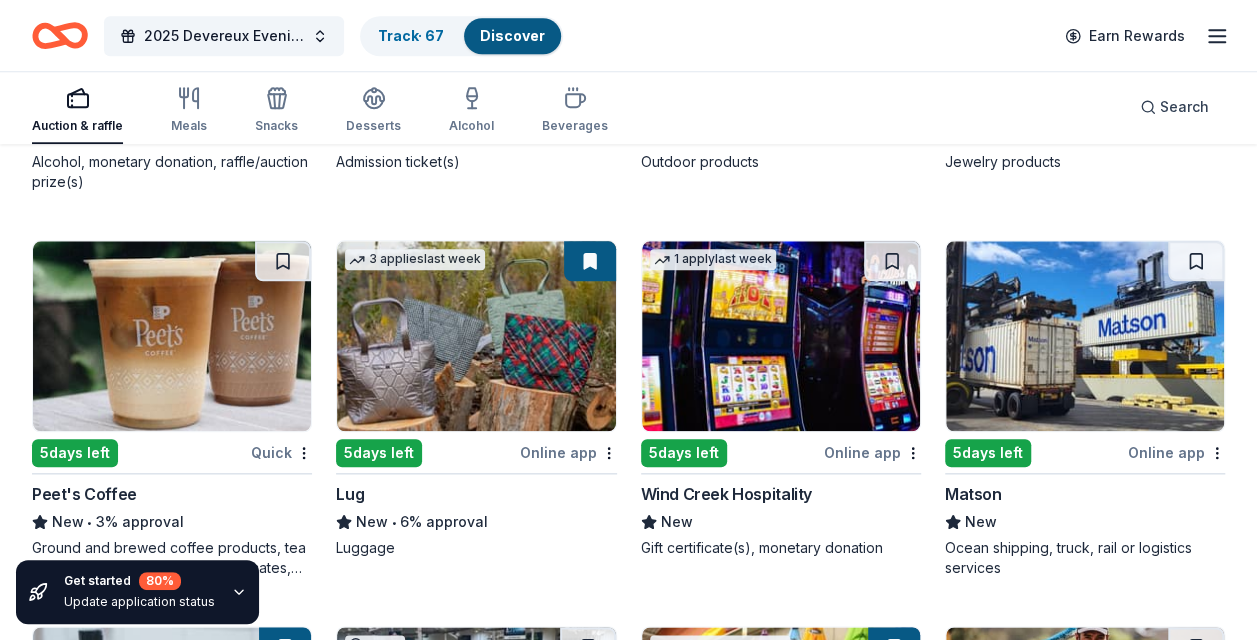 click on "Wind Creek Hospitality" at bounding box center [726, 494] 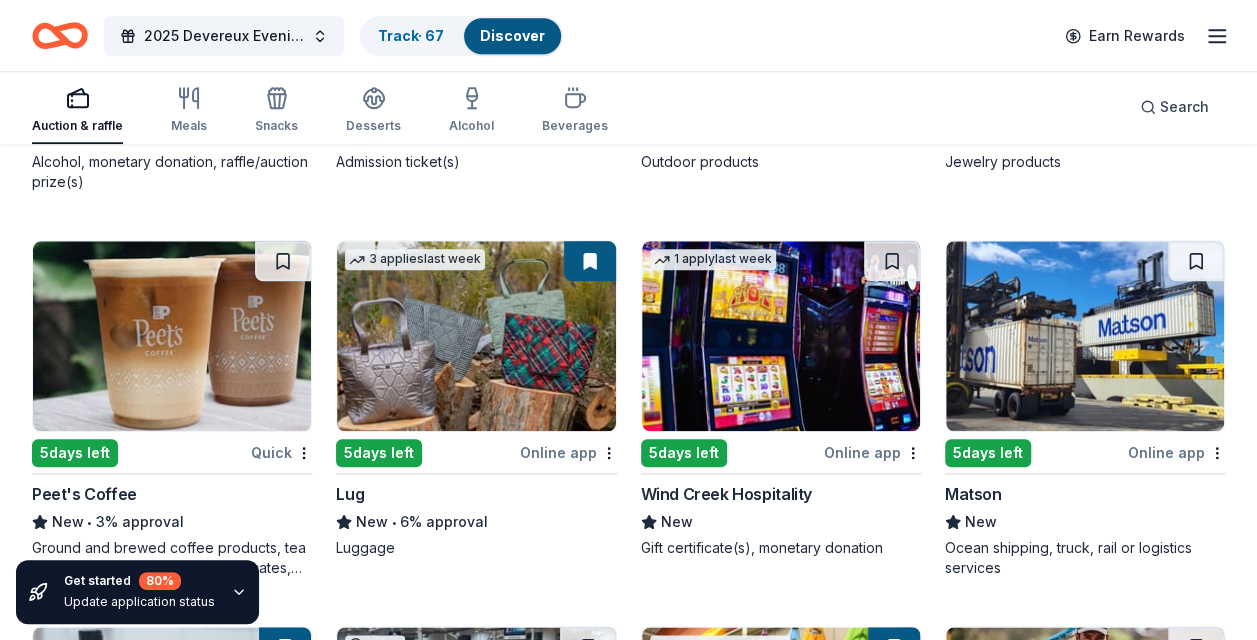 click on "New • 6% approval" at bounding box center [476, 522] 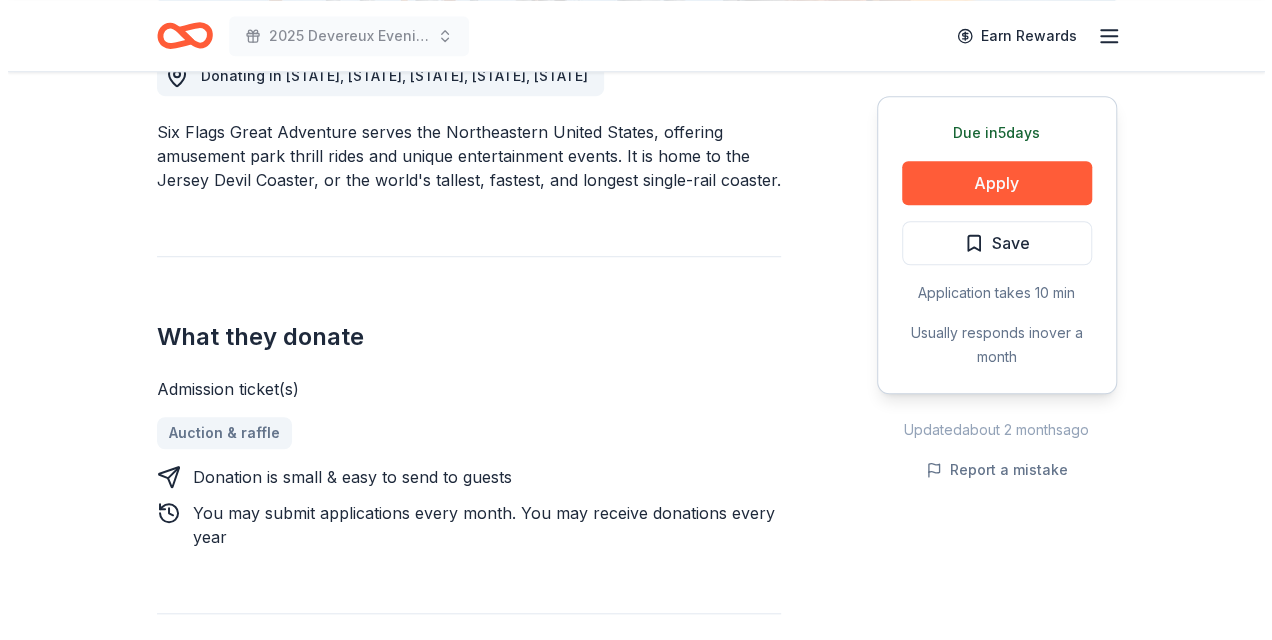 scroll, scrollTop: 500, scrollLeft: 0, axis: vertical 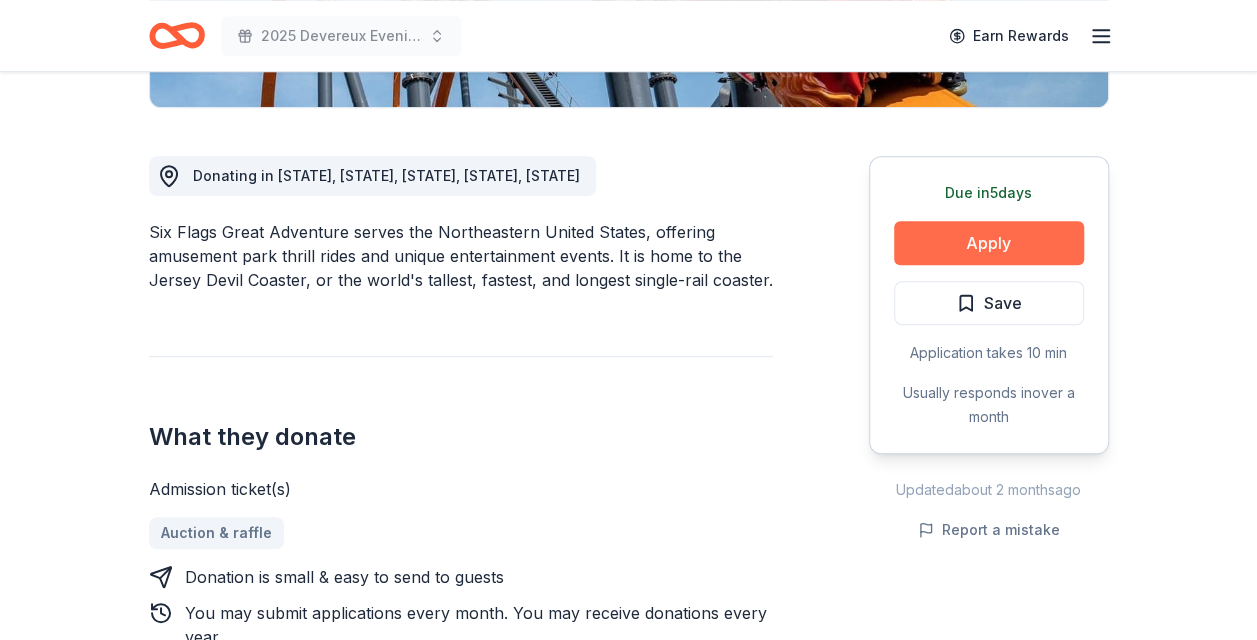 click on "Apply" at bounding box center [989, 243] 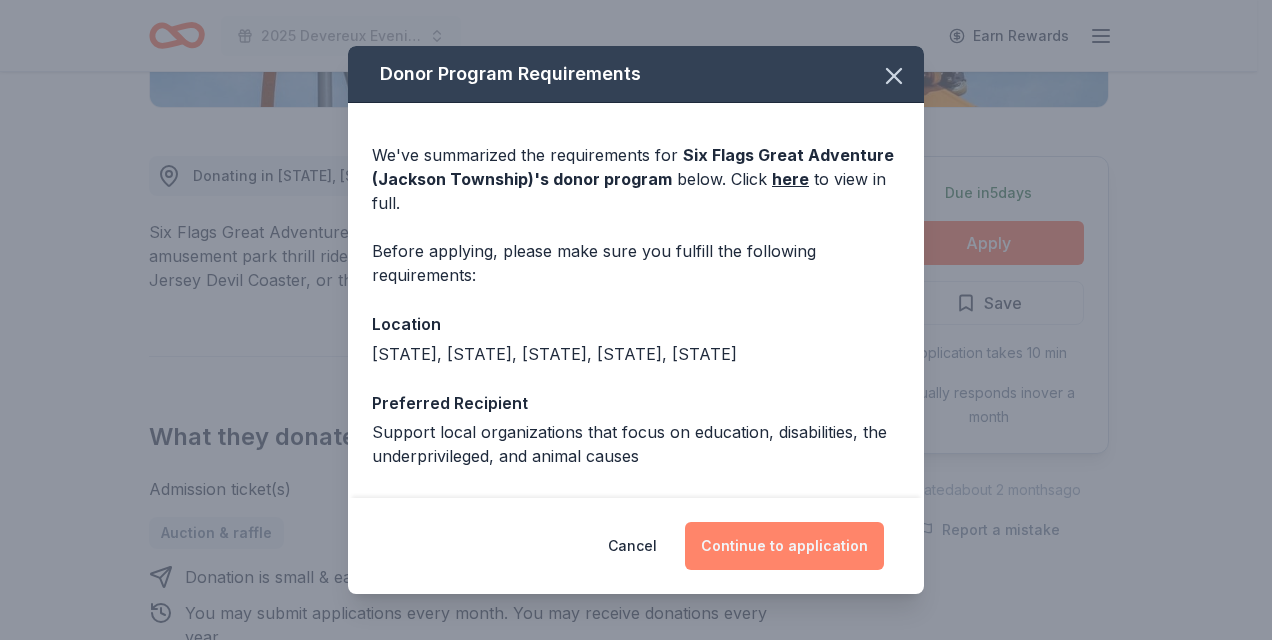 click on "Continue to application" at bounding box center [784, 546] 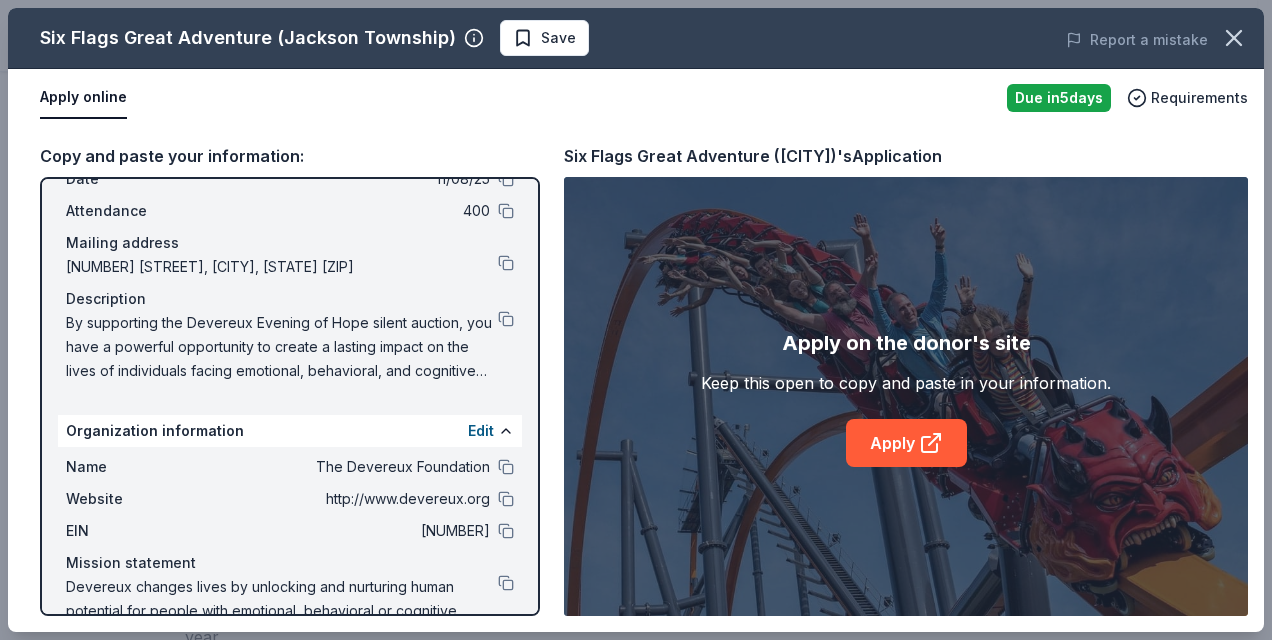 scroll, scrollTop: 157, scrollLeft: 0, axis: vertical 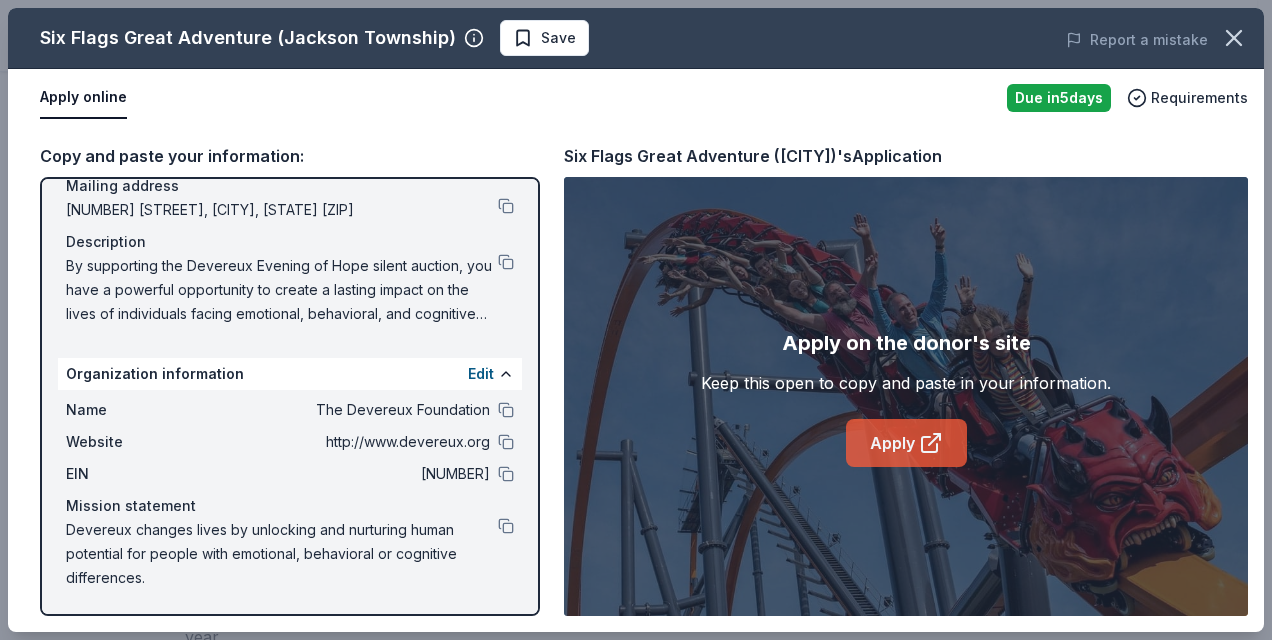 click on "Apply" at bounding box center (906, 443) 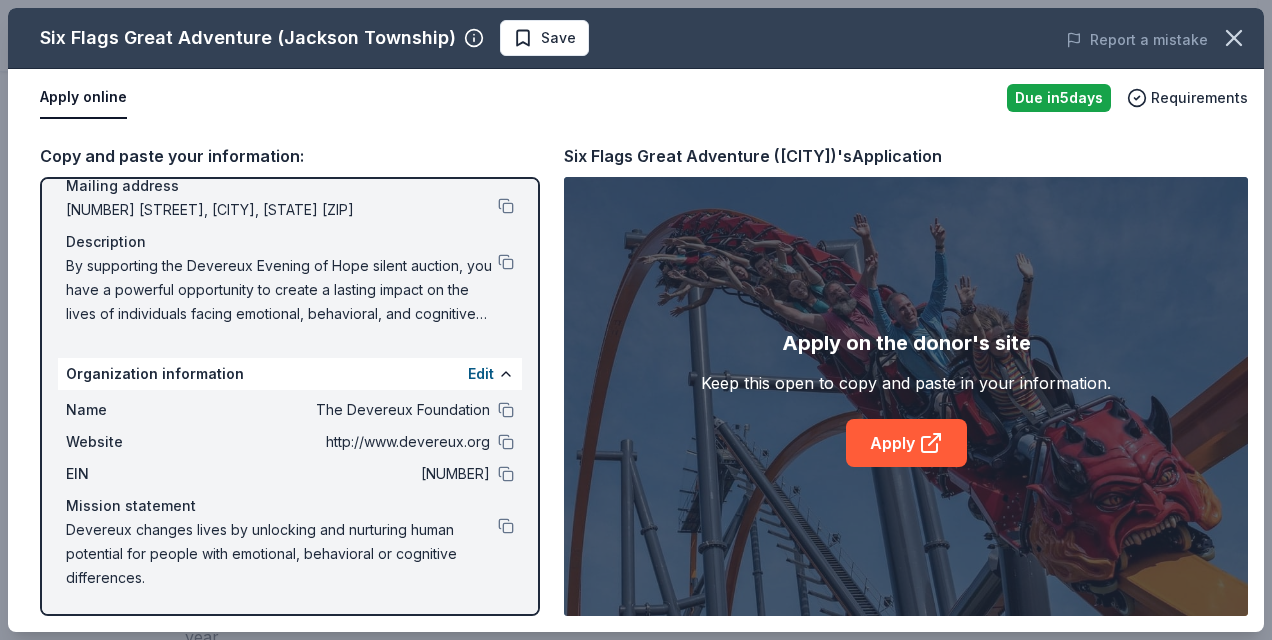 scroll, scrollTop: 57, scrollLeft: 0, axis: vertical 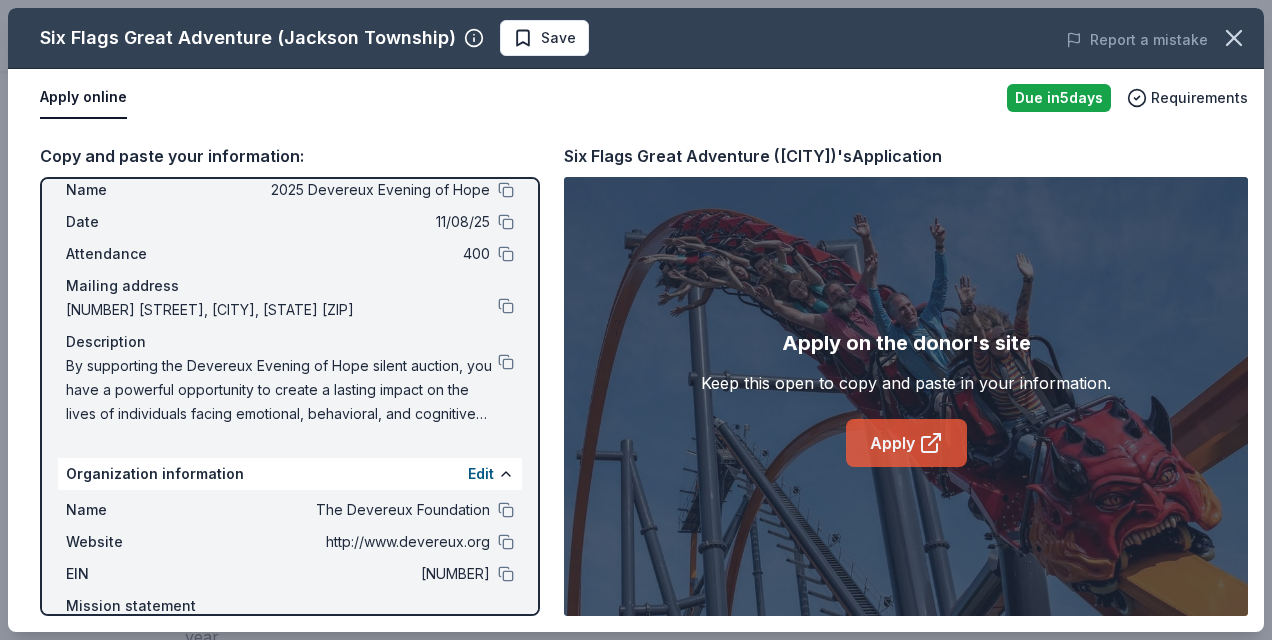 click on "Apply" at bounding box center (906, 443) 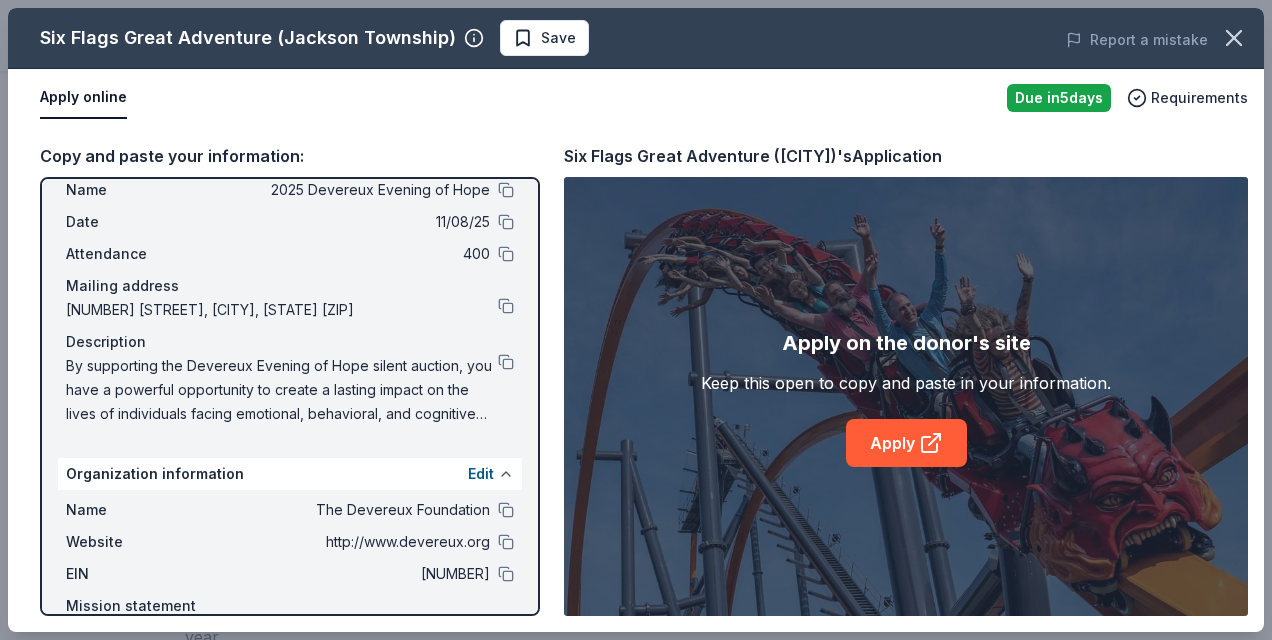 click at bounding box center [506, 474] 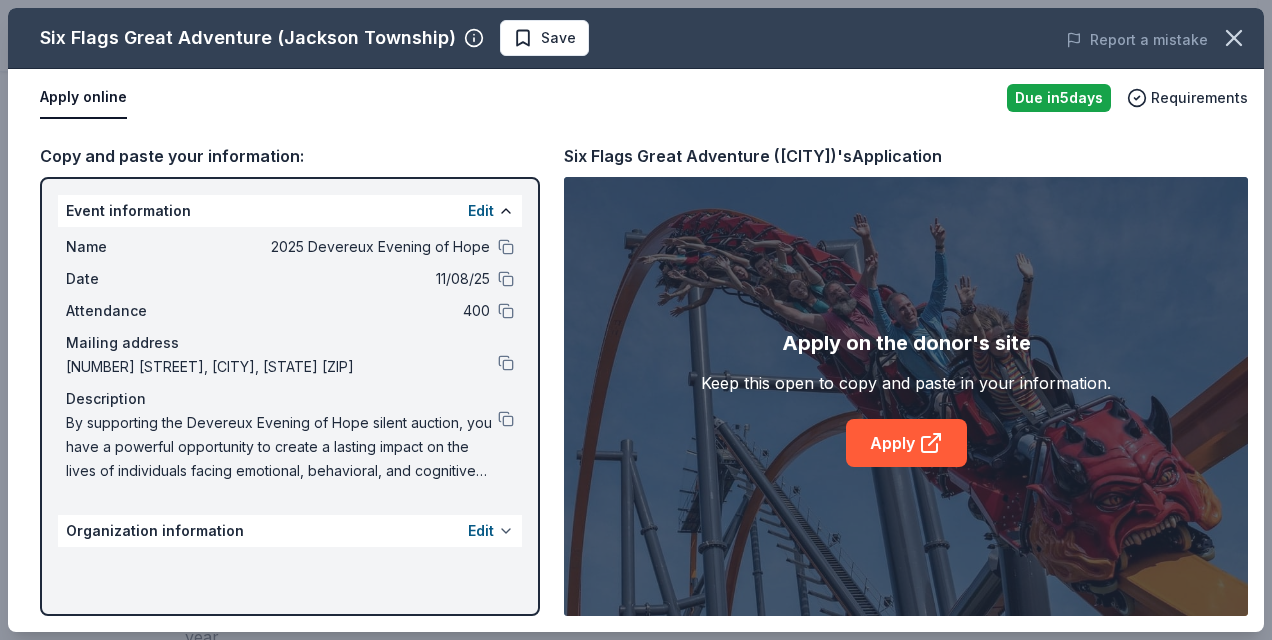scroll, scrollTop: 0, scrollLeft: 0, axis: both 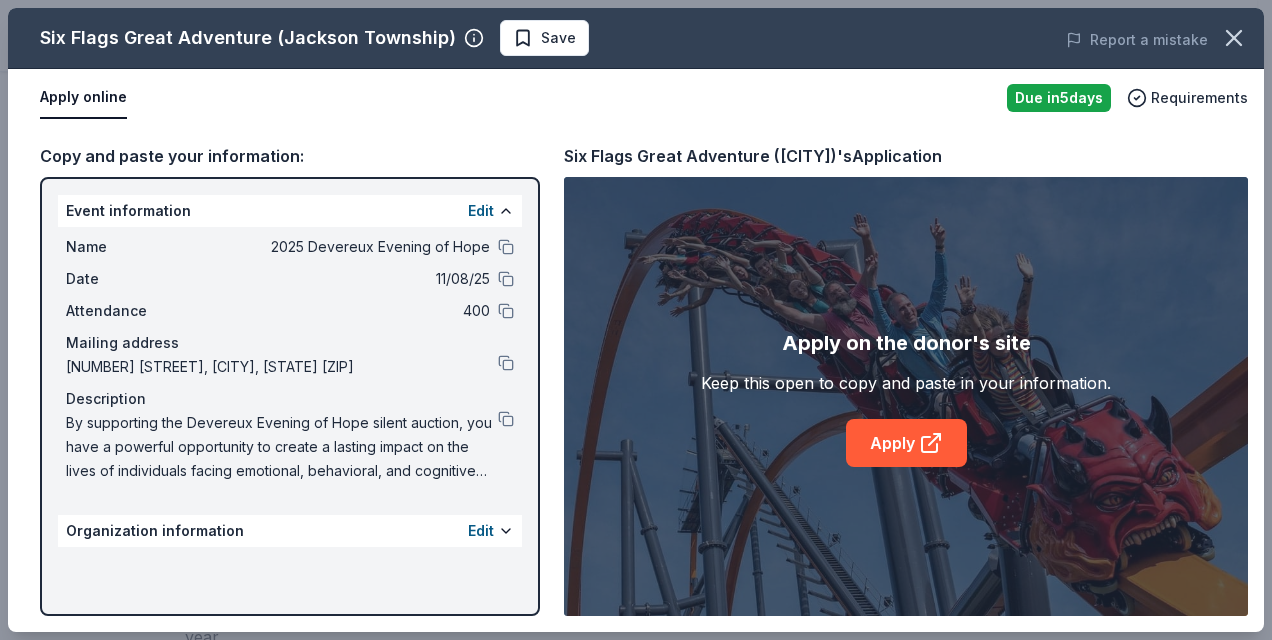click on "Apply online" at bounding box center (83, 98) 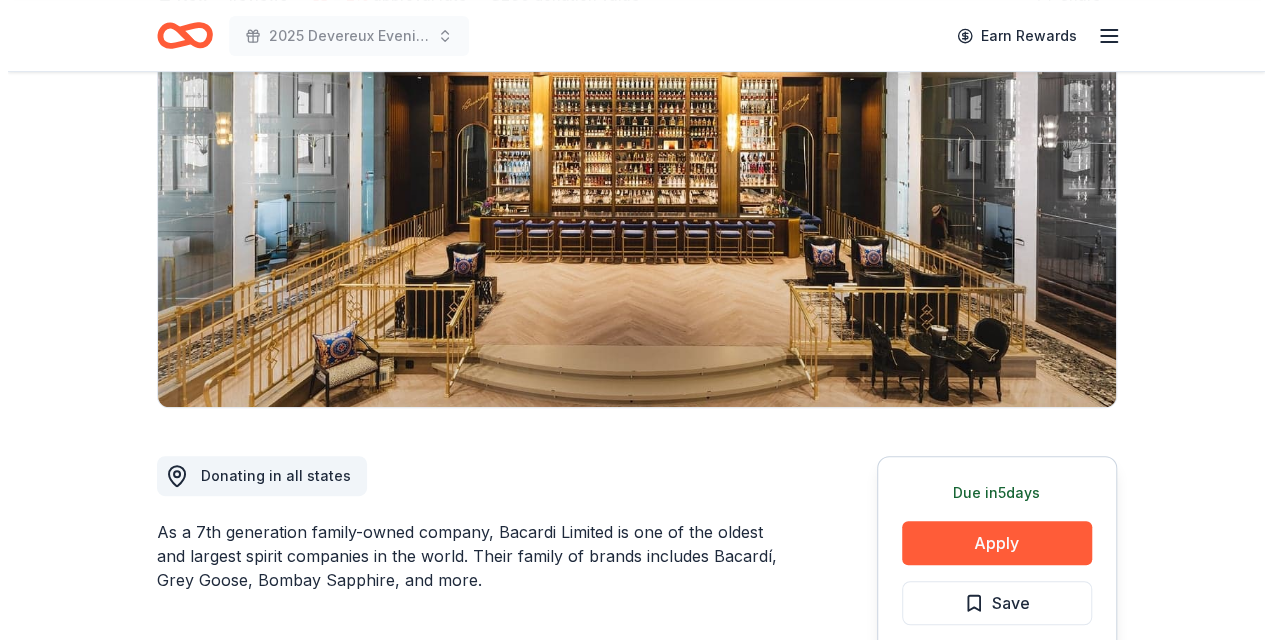 scroll, scrollTop: 300, scrollLeft: 0, axis: vertical 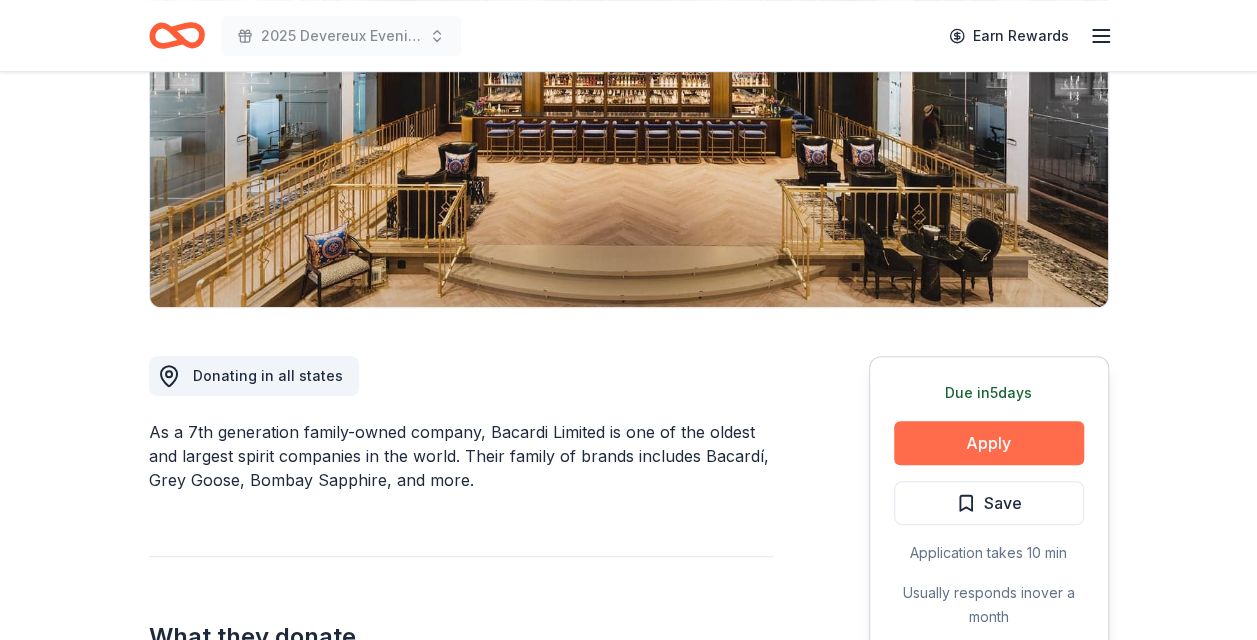 click on "Apply" at bounding box center [989, 443] 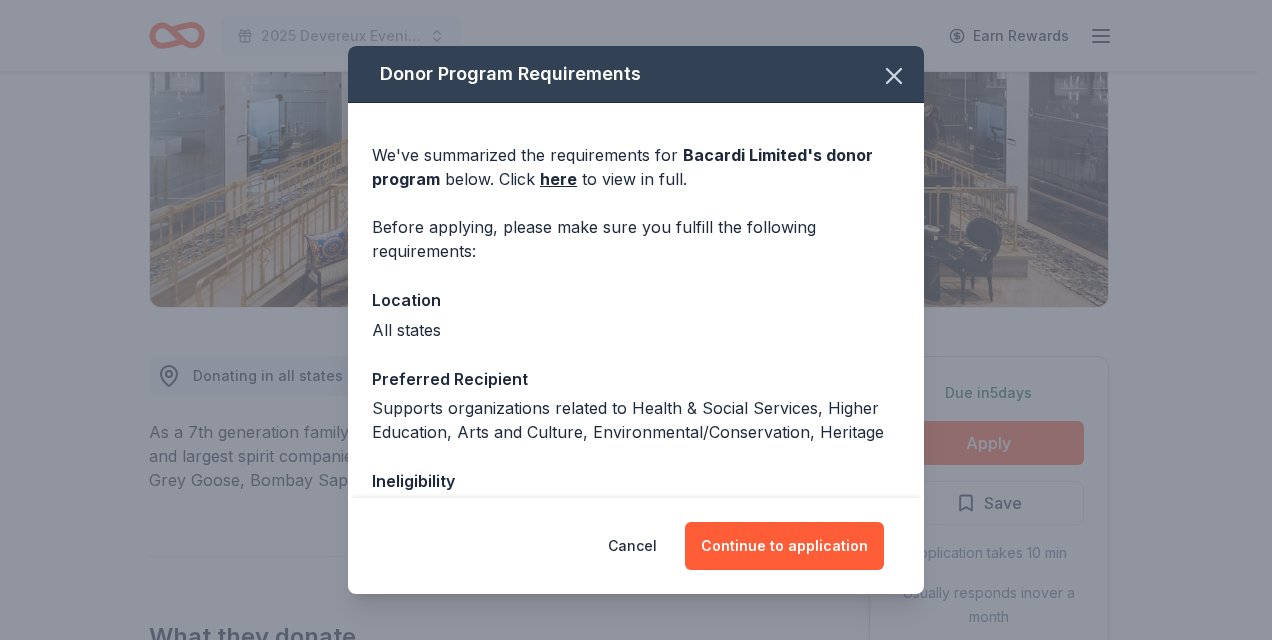 scroll, scrollTop: 100, scrollLeft: 0, axis: vertical 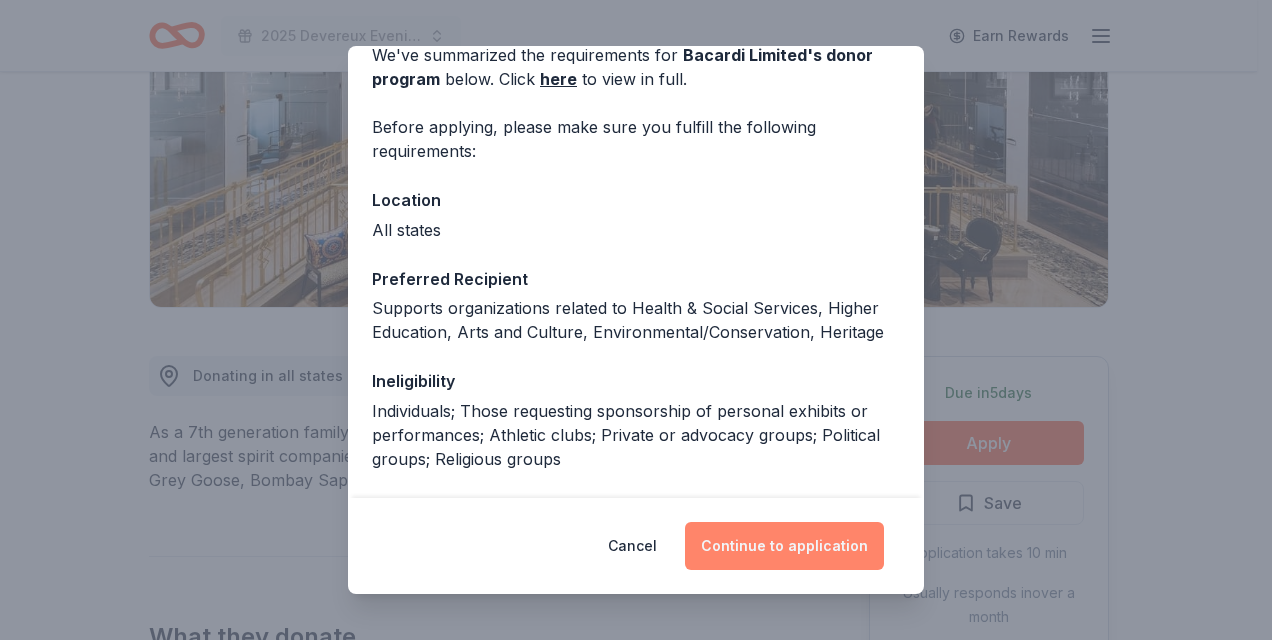 click on "Continue to application" at bounding box center (784, 546) 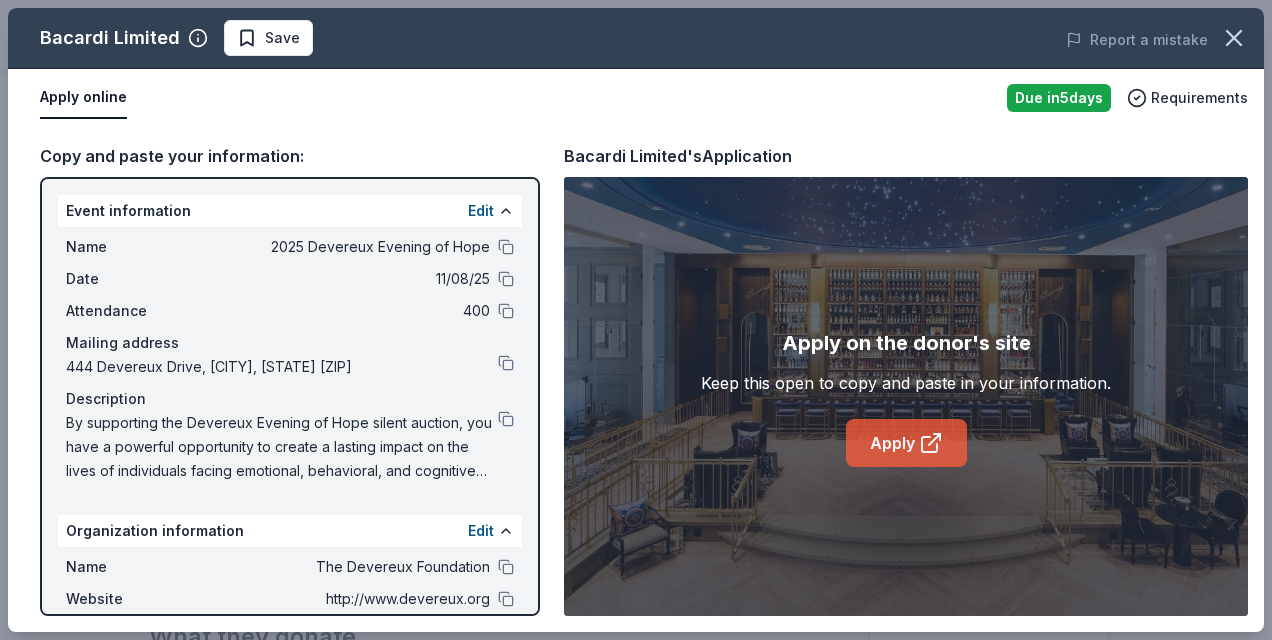 click on "Apply" at bounding box center [906, 443] 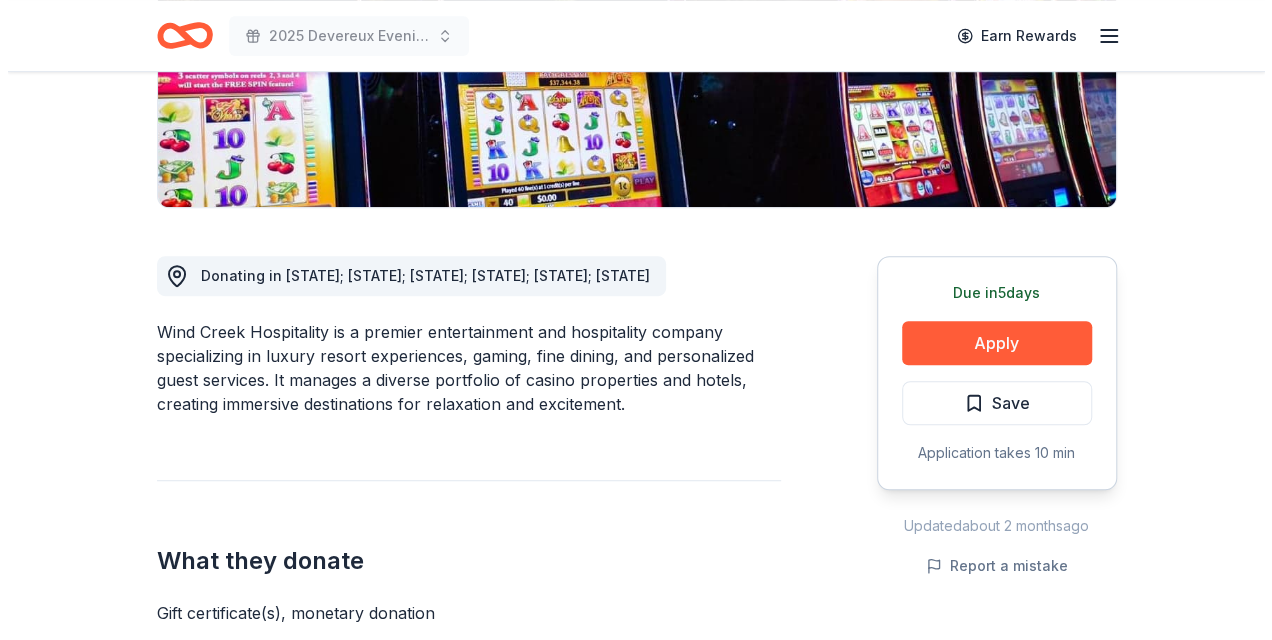 scroll, scrollTop: 300, scrollLeft: 0, axis: vertical 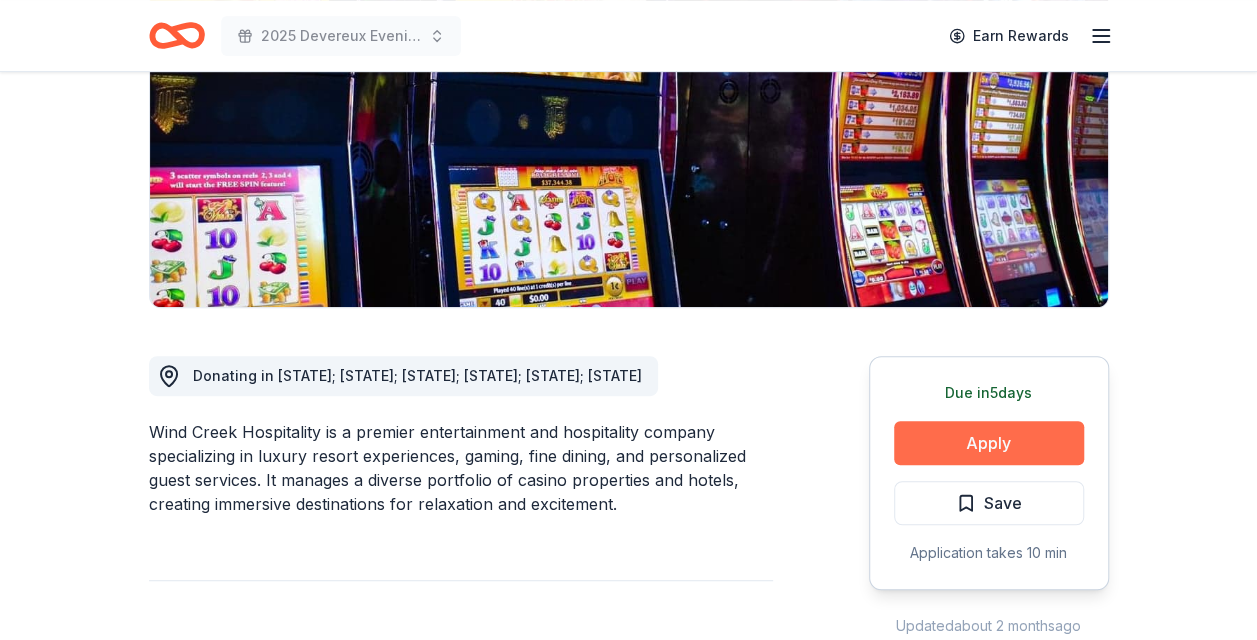 click on "Apply" at bounding box center (989, 443) 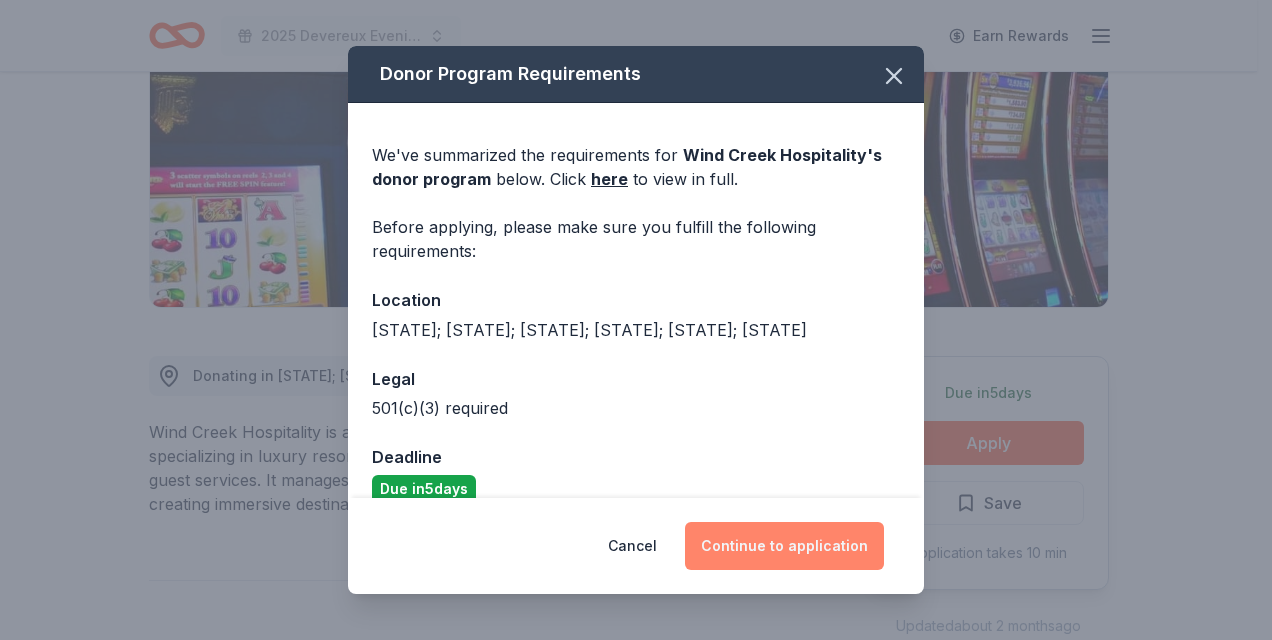 click on "Continue to application" at bounding box center [784, 546] 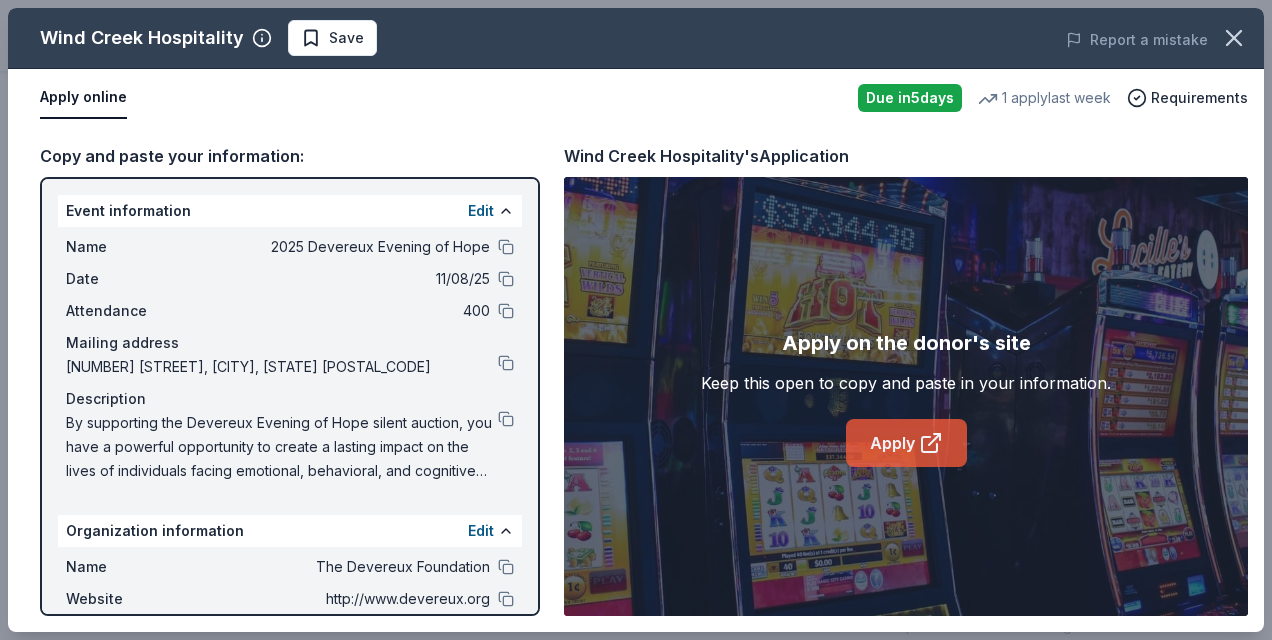 click on "Apply" at bounding box center (906, 443) 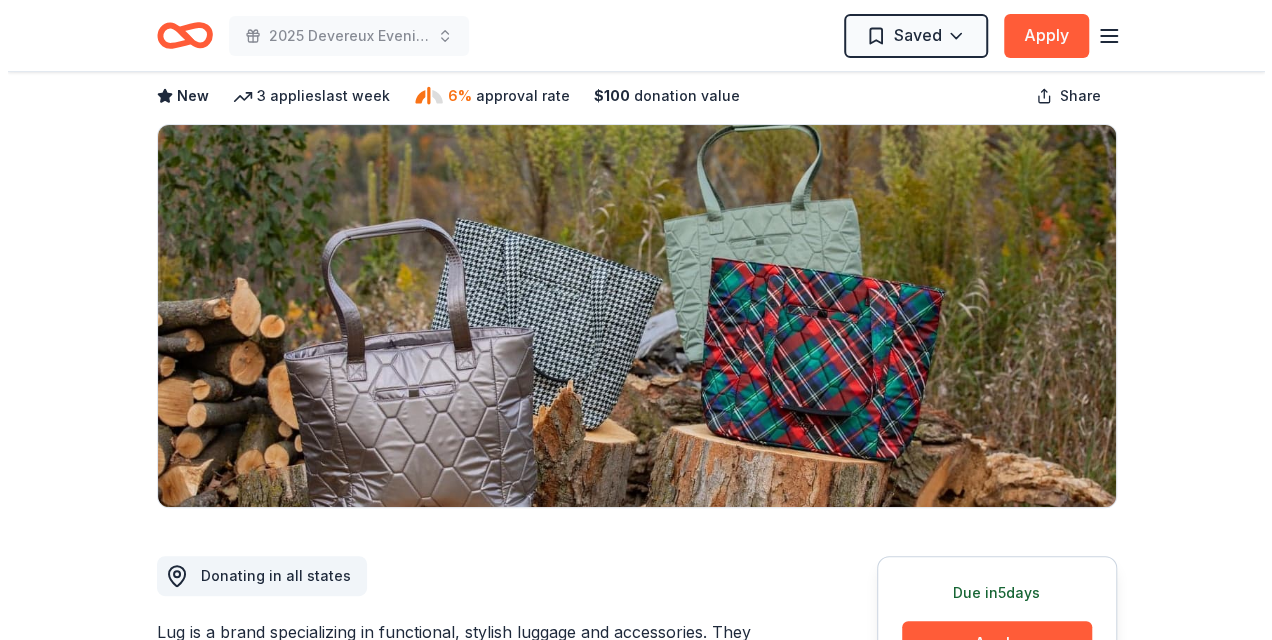 scroll, scrollTop: 400, scrollLeft: 0, axis: vertical 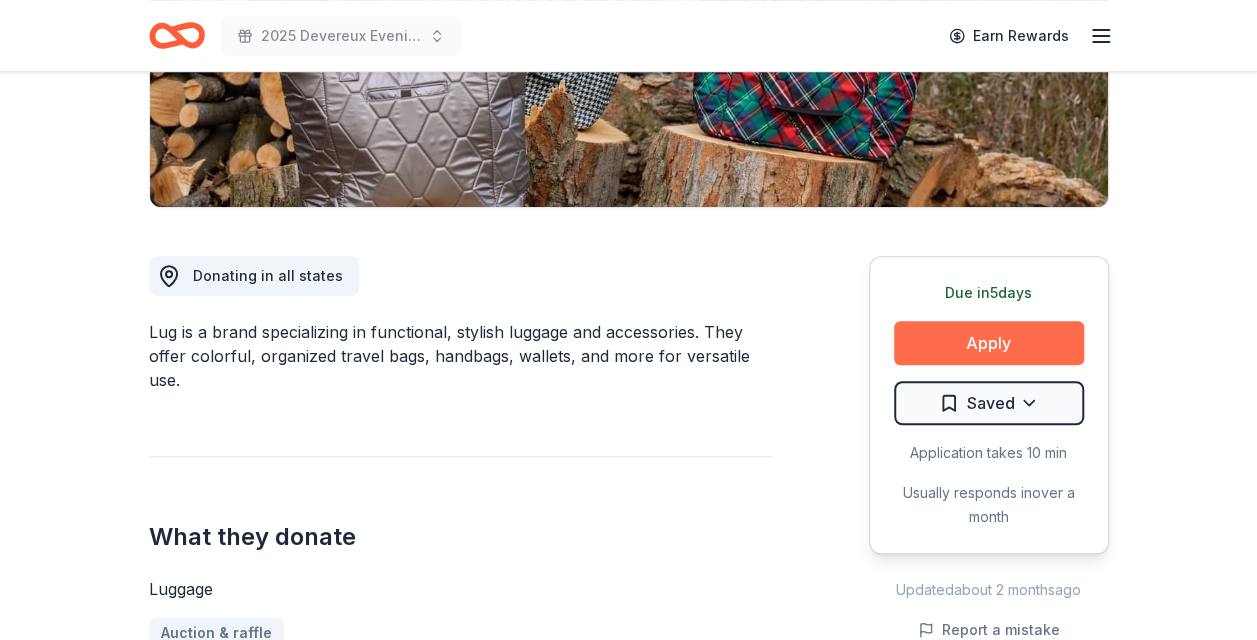 click on "Apply" at bounding box center [989, 343] 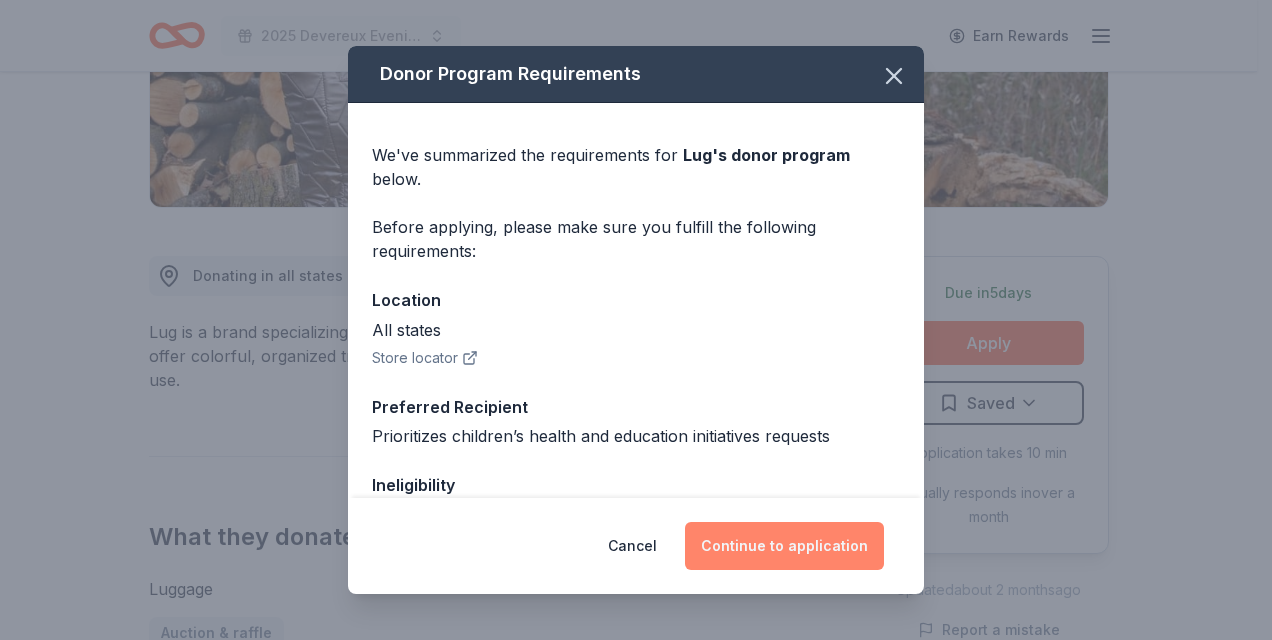 click on "Continue to application" at bounding box center [784, 546] 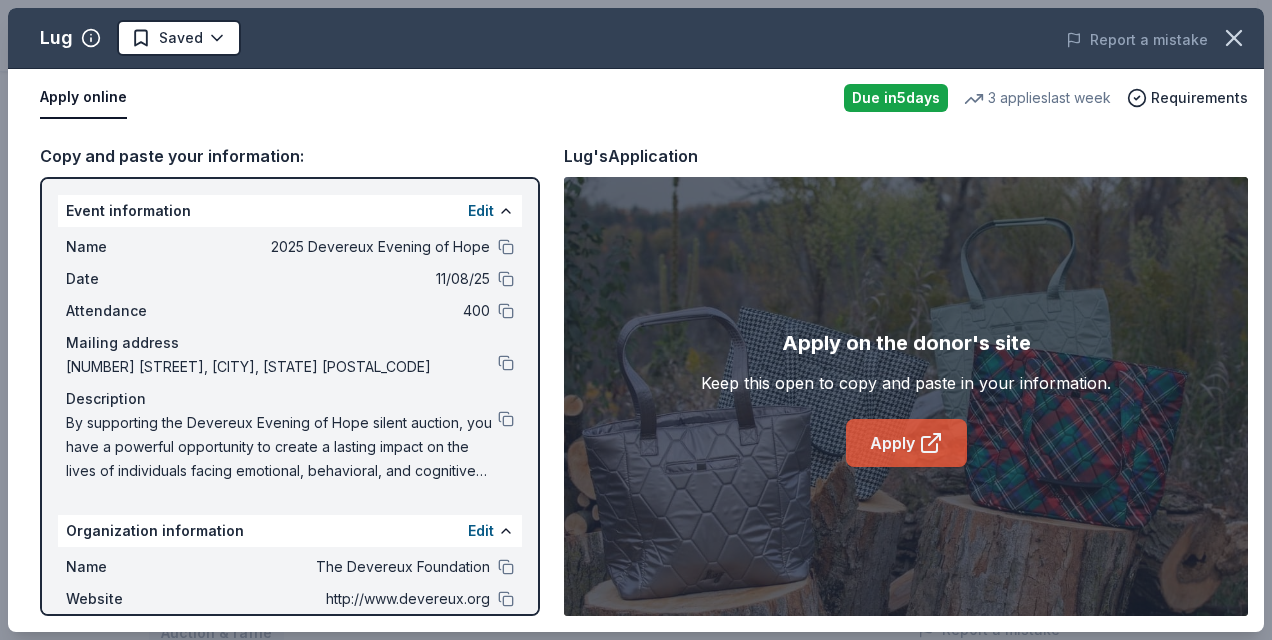 click on "Apply" at bounding box center [906, 443] 